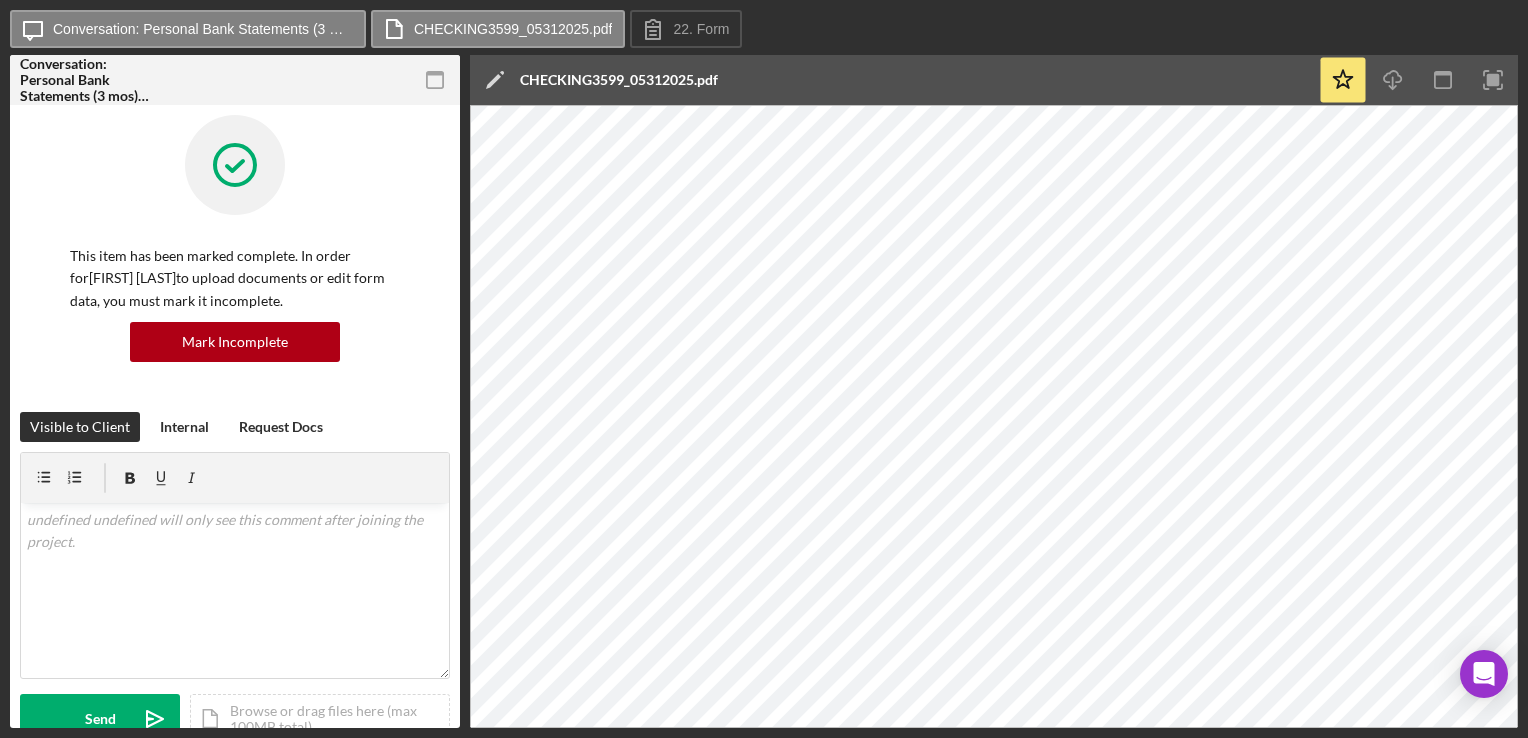 scroll, scrollTop: 0, scrollLeft: 0, axis: both 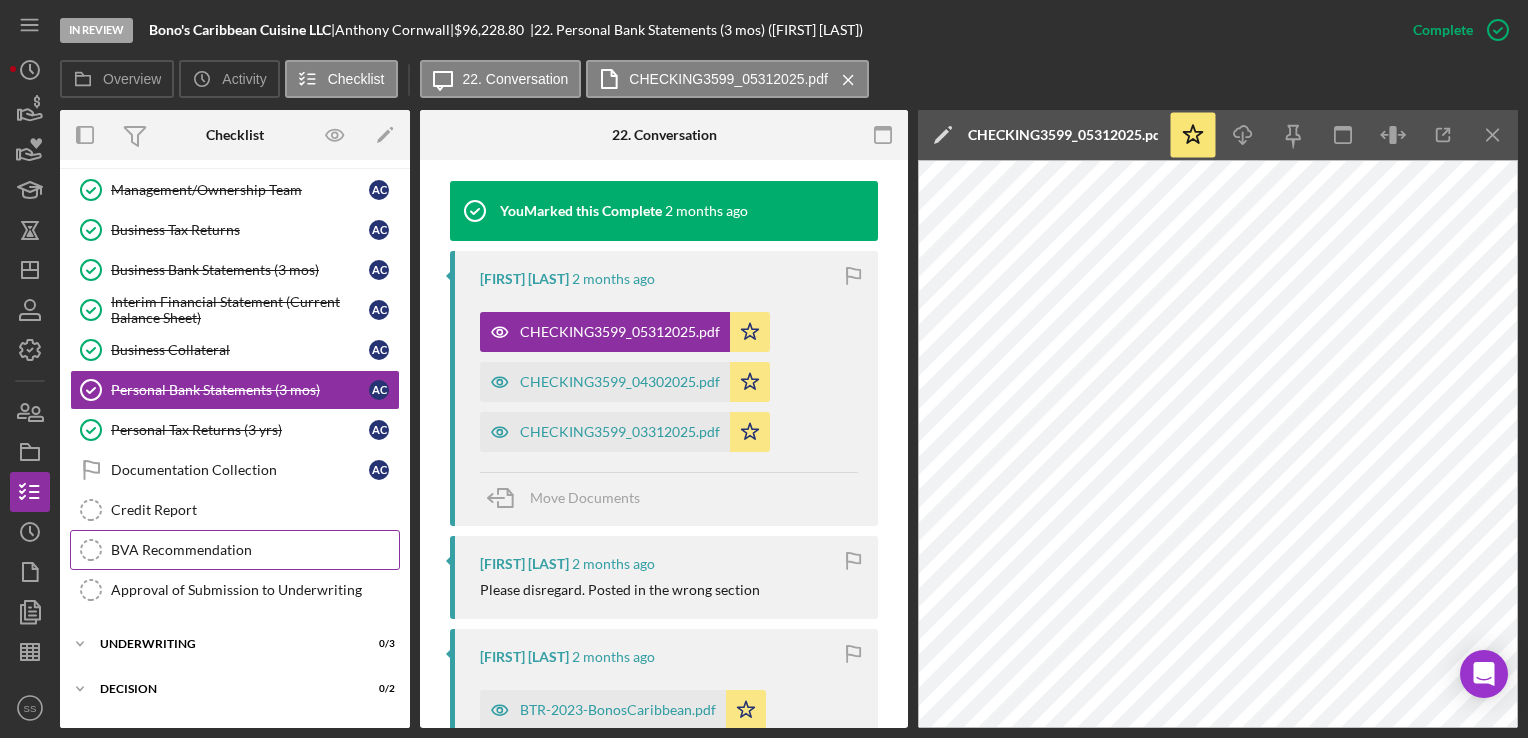 click on "BVA Recommendation" at bounding box center (255, 550) 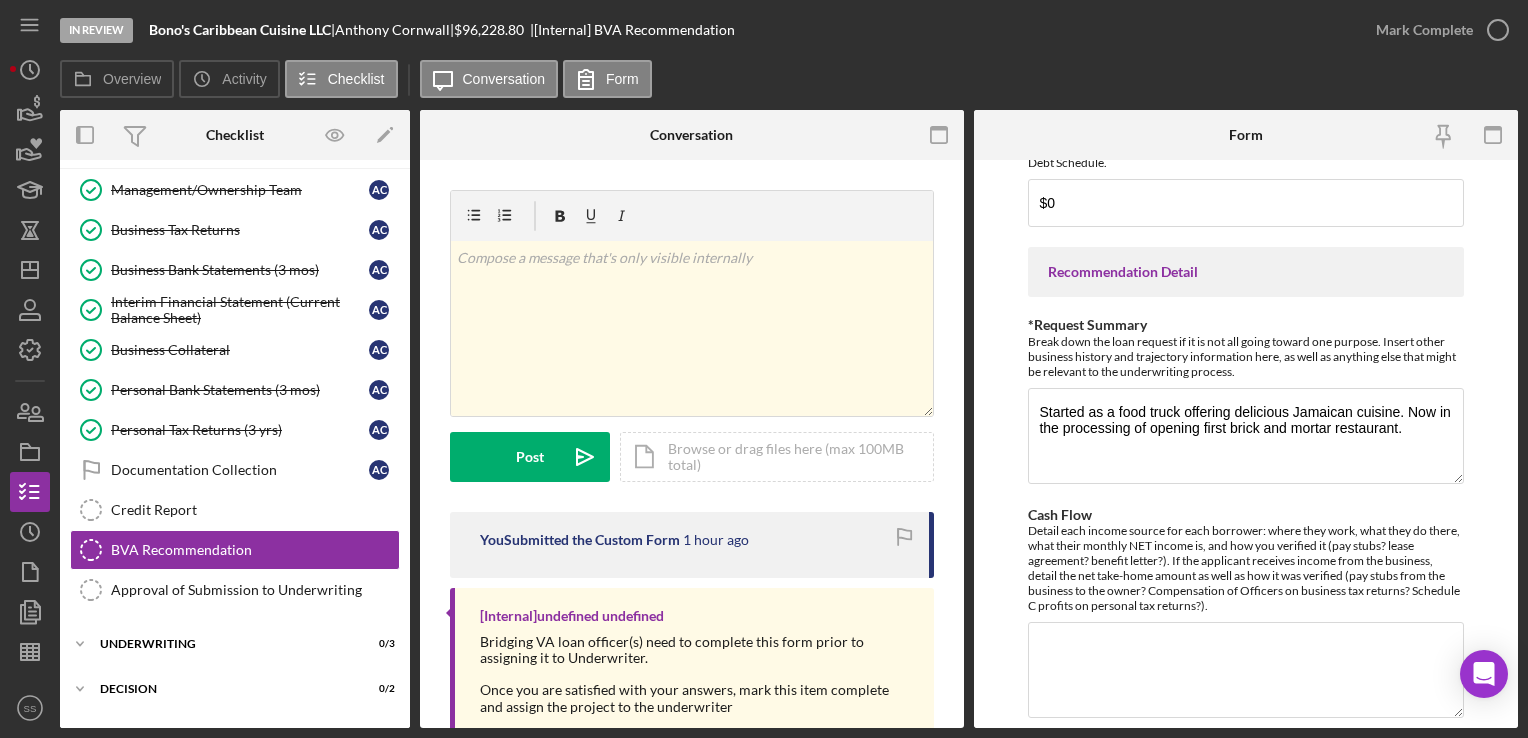 scroll, scrollTop: 1082, scrollLeft: 0, axis: vertical 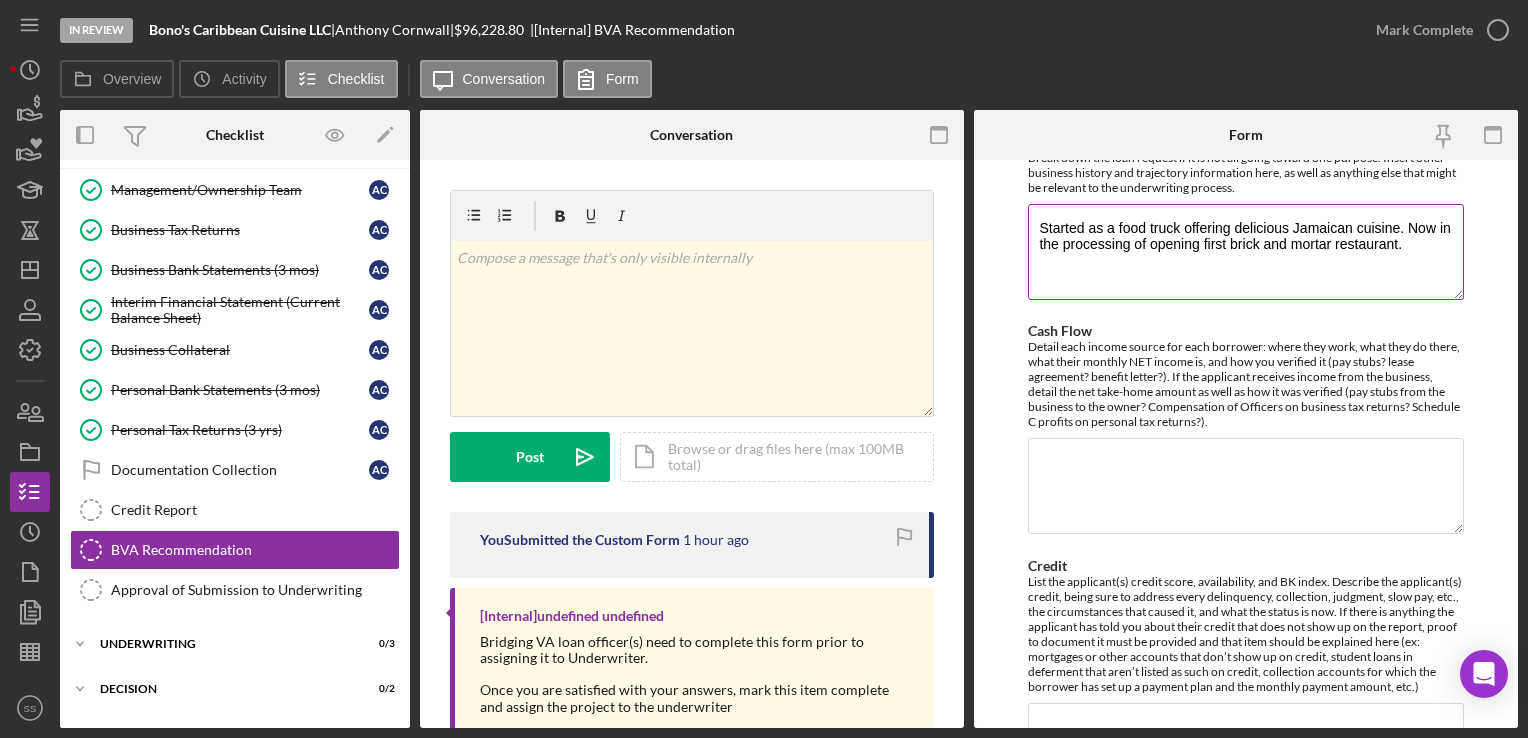 click on "Started as a food truck offering delicious Jamaican cuisine. Now in the processing of opening first brick and mortar restaurant." at bounding box center (1245, 252) 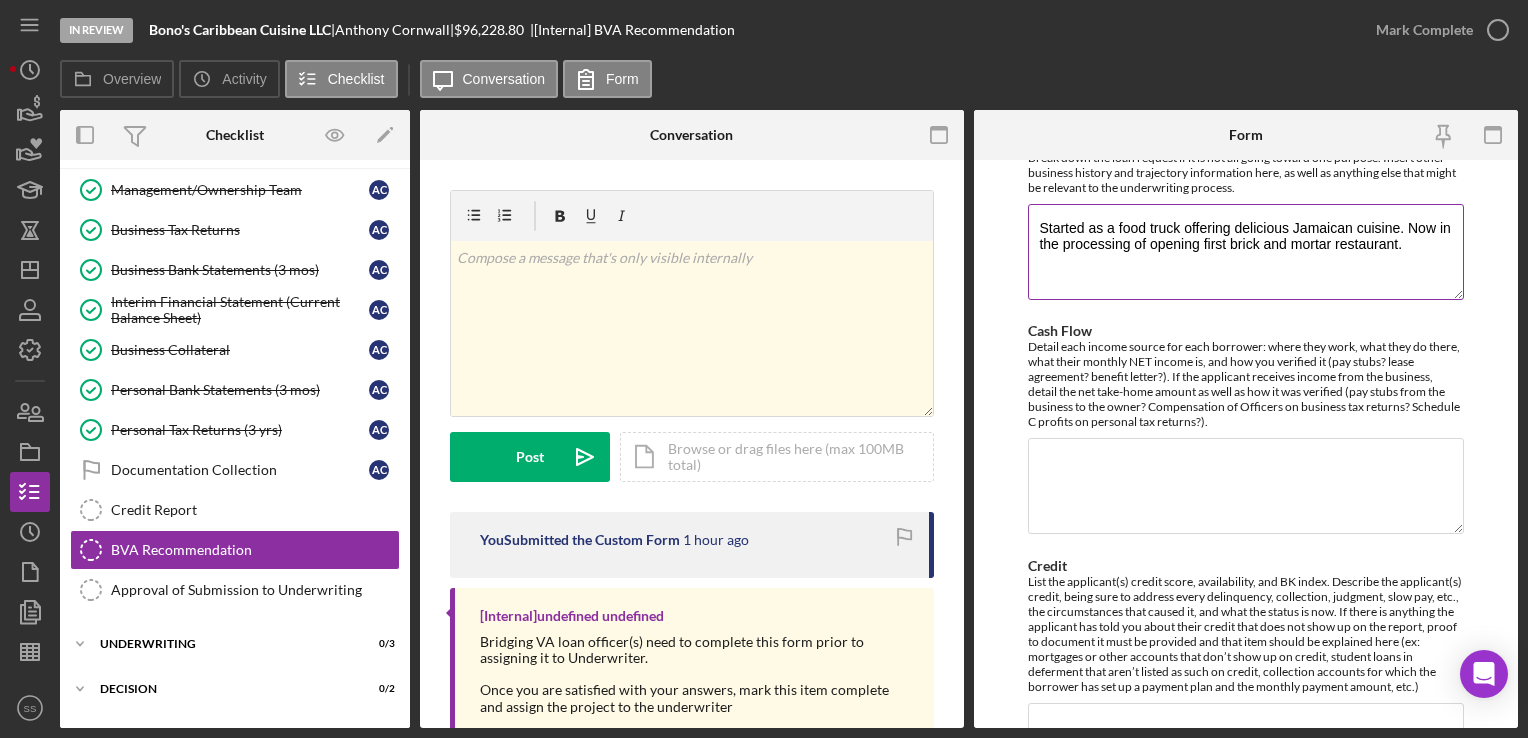 click on "Started as a food truck offering delicious Jamaican cuisine. Now in the processing of opening first brick and mortar restaurant." at bounding box center (1245, 252) 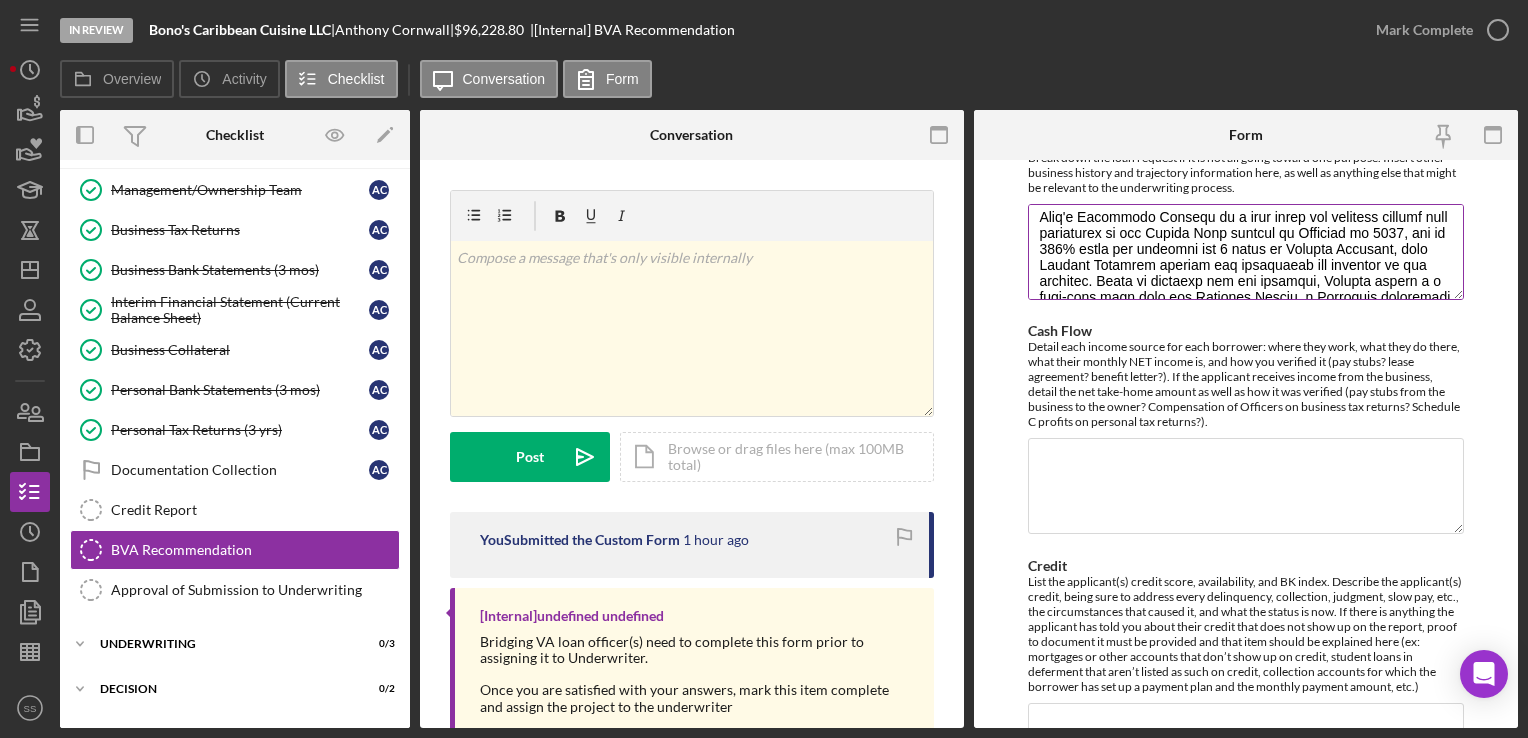 scroll, scrollTop: 64, scrollLeft: 0, axis: vertical 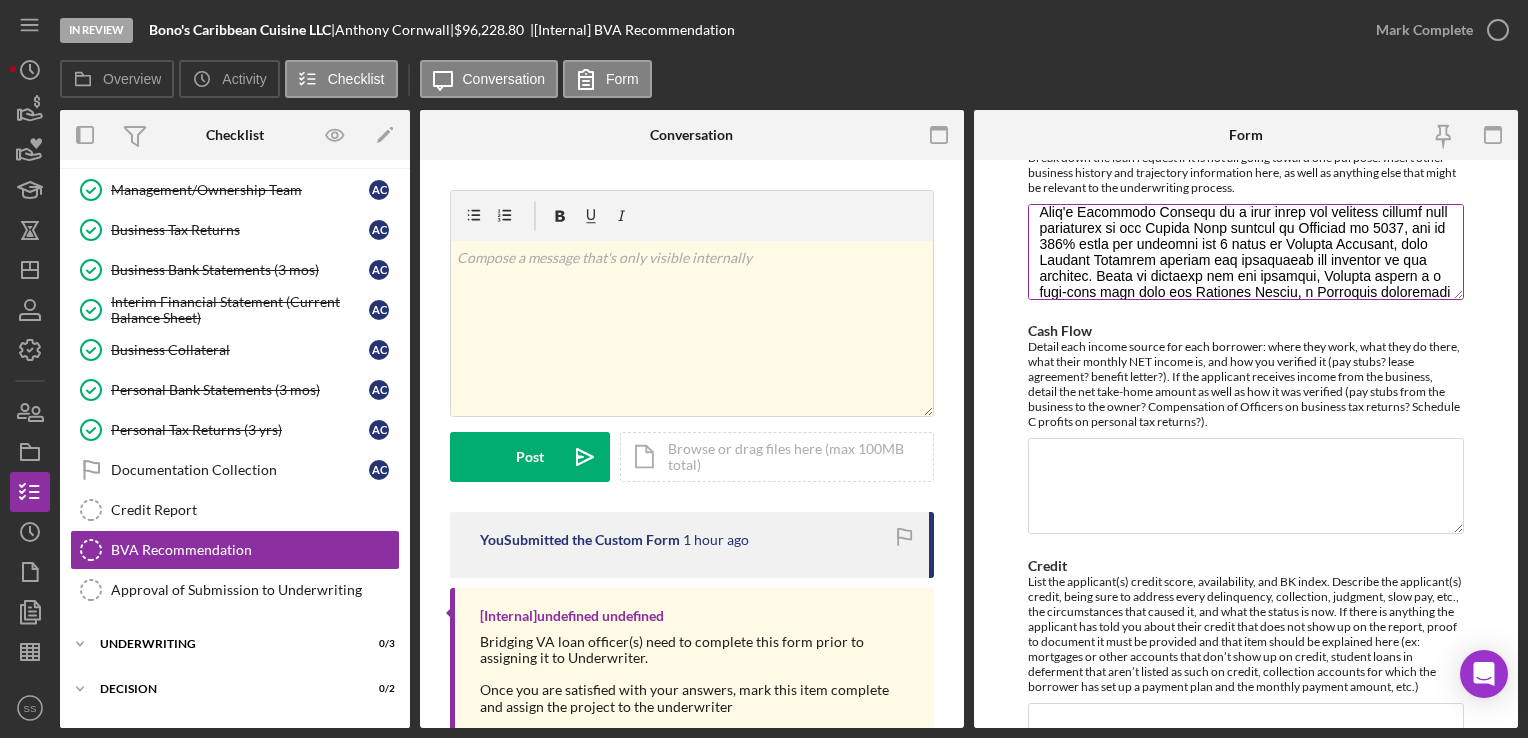 click on "*Request Summary" at bounding box center (1245, 252) 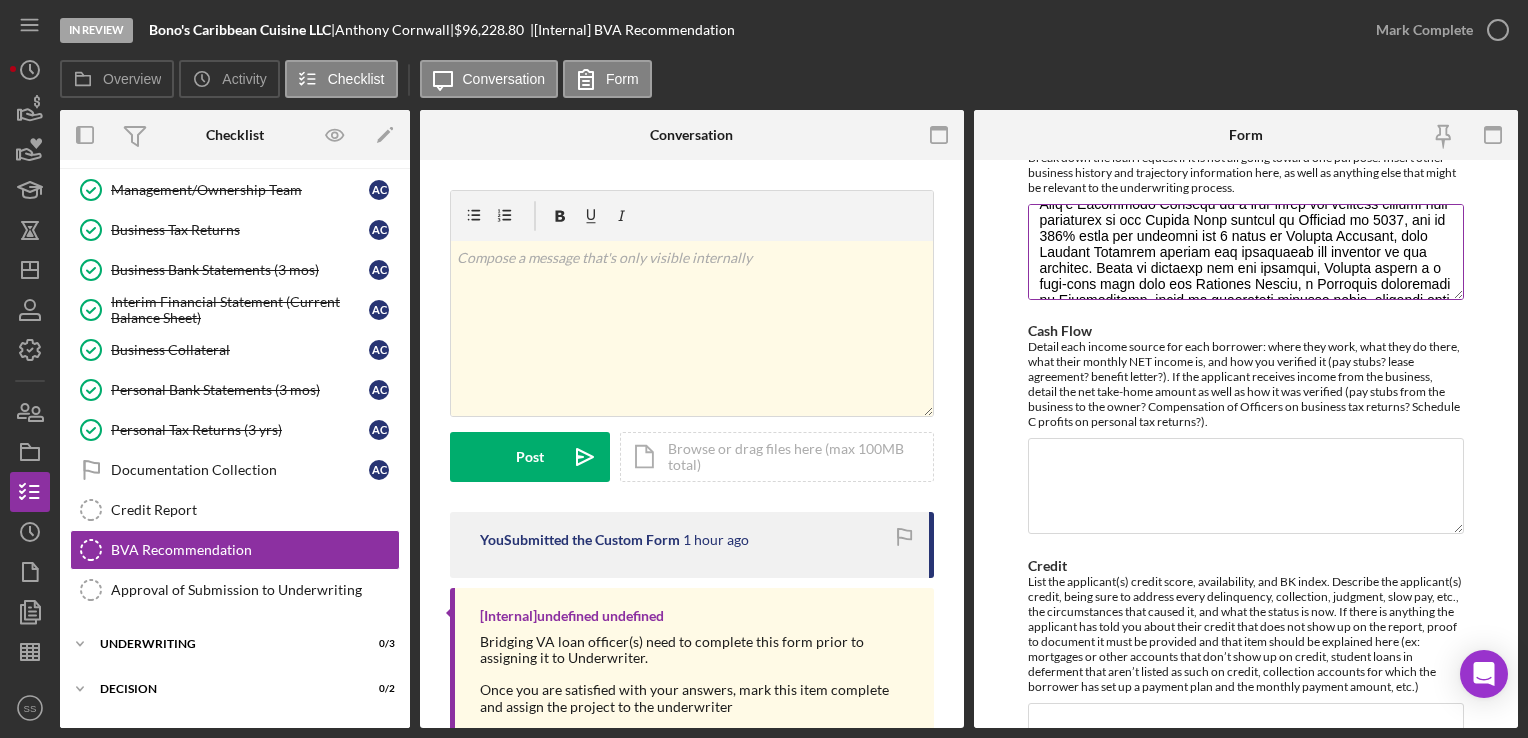 scroll, scrollTop: 72, scrollLeft: 0, axis: vertical 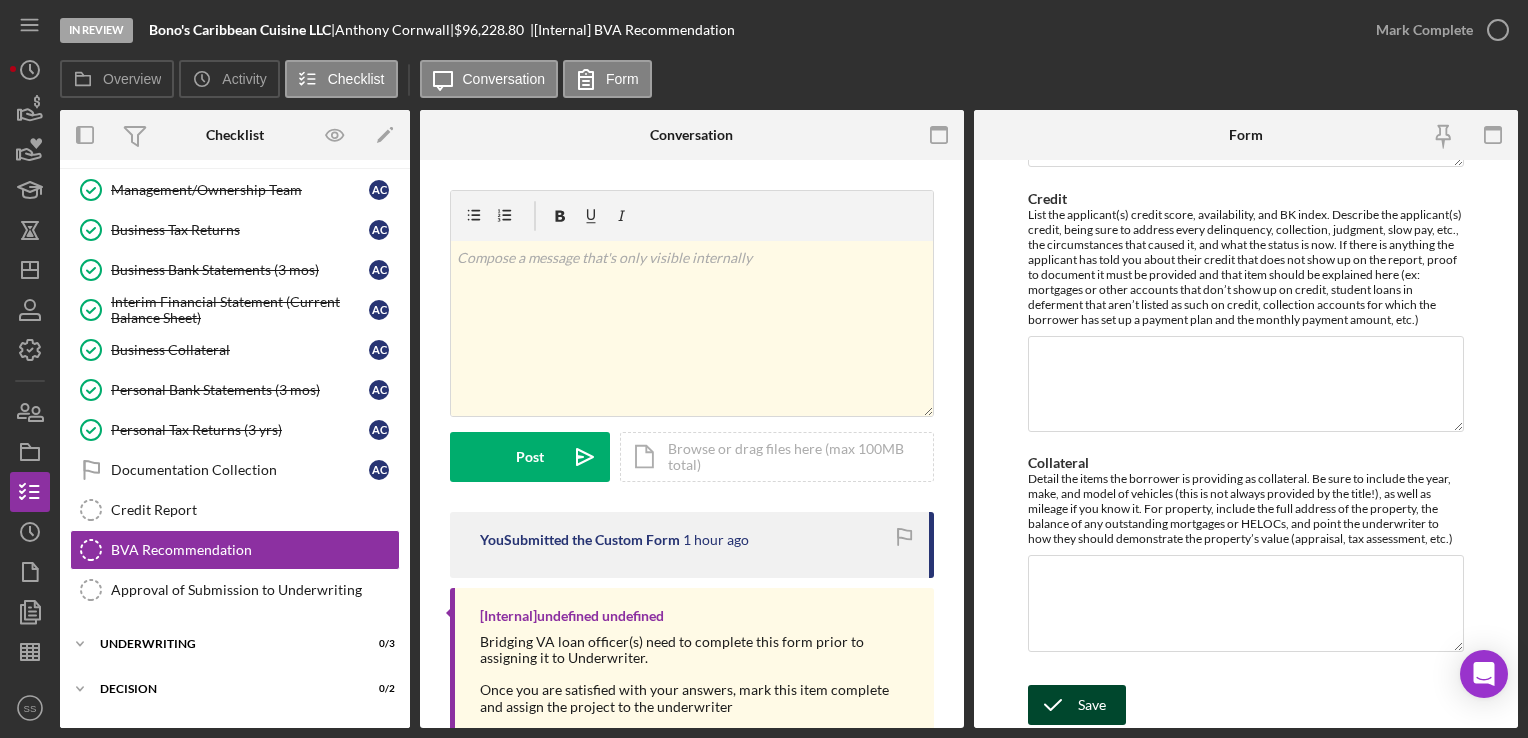 type on "Started as a food truck offering delicious Jamaican cuisine. Now in the processing of opening first brick and mortar restaurant.
Bono's Caribbean Cuisine is a food truck and catering service that originated in the Fulton Hill section of Richmond in 2016, and is 100% owned and operated by Anthony Cornwall, with Cortney Cornwall manages the operations and finances of the business. Prior to starting his own business, Anthony worked a s part-time sous chef for Jamaican Flavas, a Caribbean restaurant in Chesterfield, where he supervised kitchen staff, assisted with menu planning, and ensured the preparation of top quality food in a clean environment in align with health standards. As the Finance Manager, Cortney Cromwell uses her background as a financial analyst, procurement specialist, and project manager to lead the Bono's operations team including strategizing and implementing processes to stimulate growth, establishing and growing relationships with partners, and forecasting and maintaining sales goals. T..." 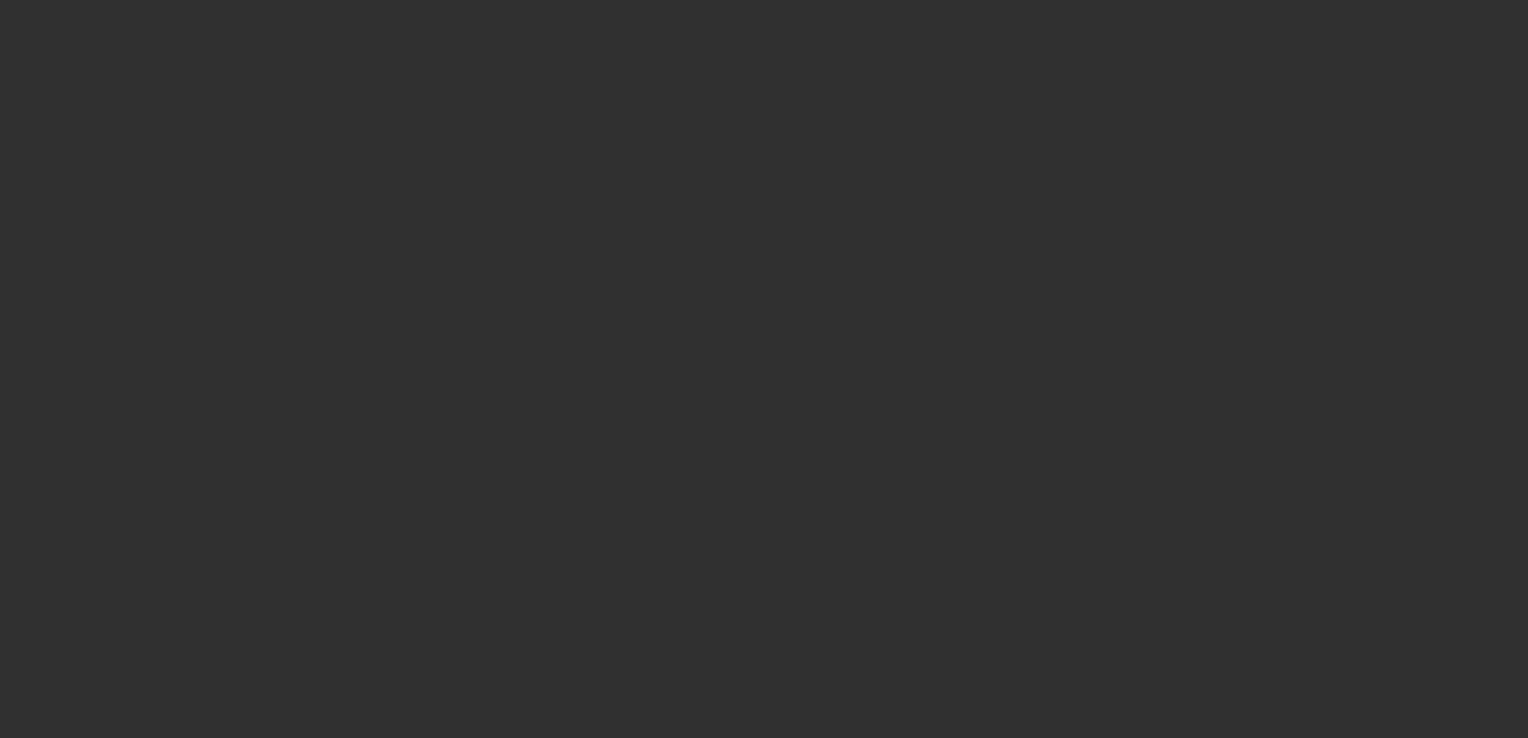 scroll, scrollTop: 0, scrollLeft: 0, axis: both 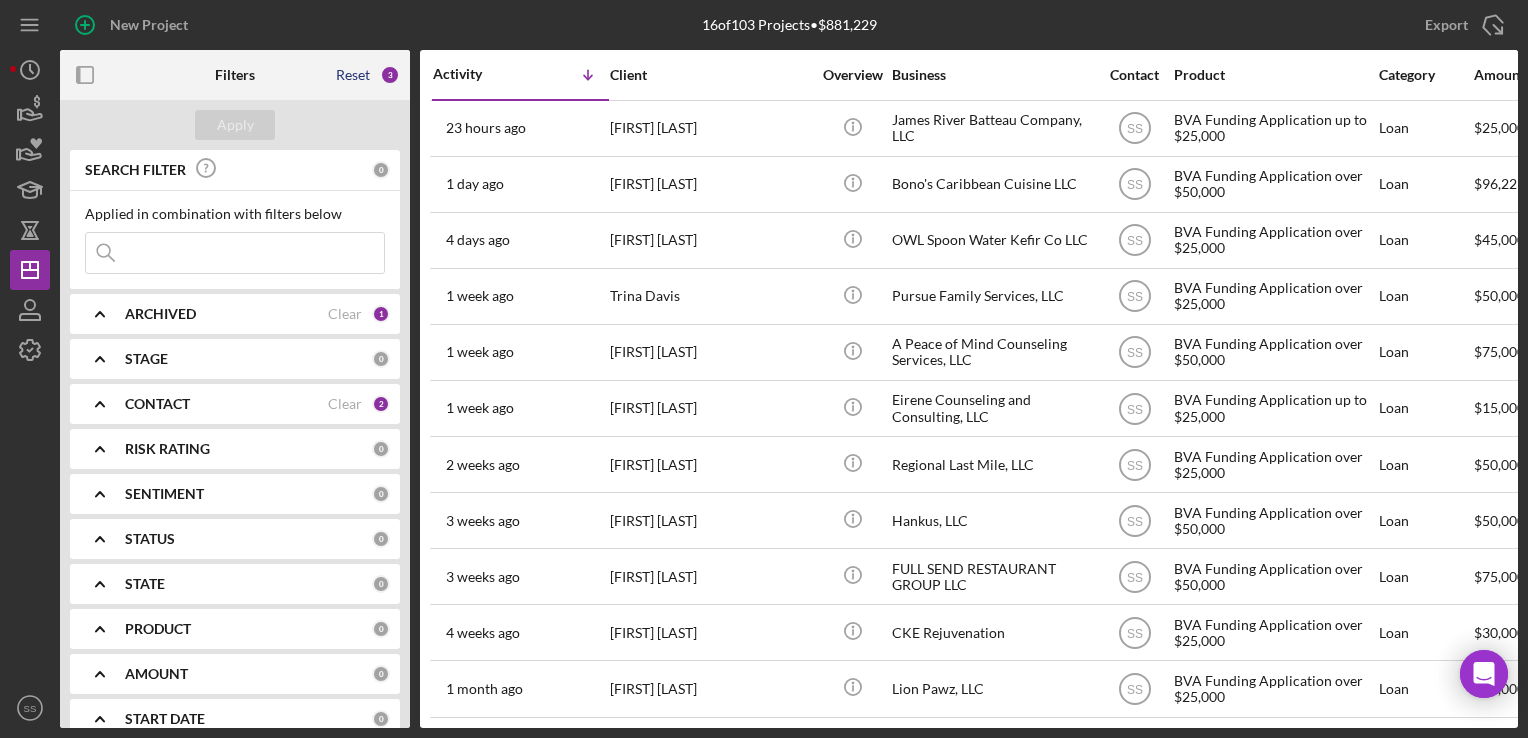 click on "Reset" at bounding box center (353, 75) 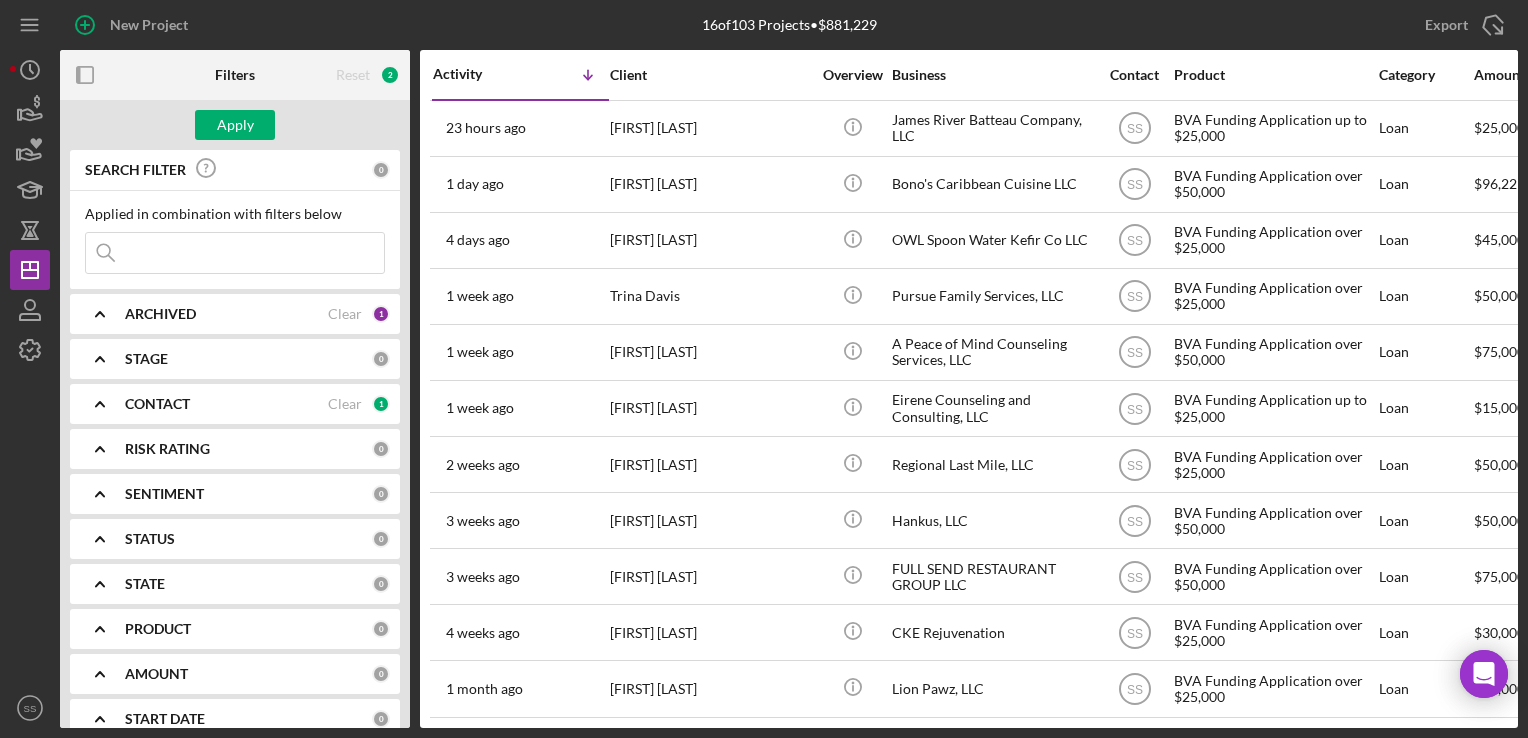 click on "ARCHIVED" at bounding box center (226, 314) 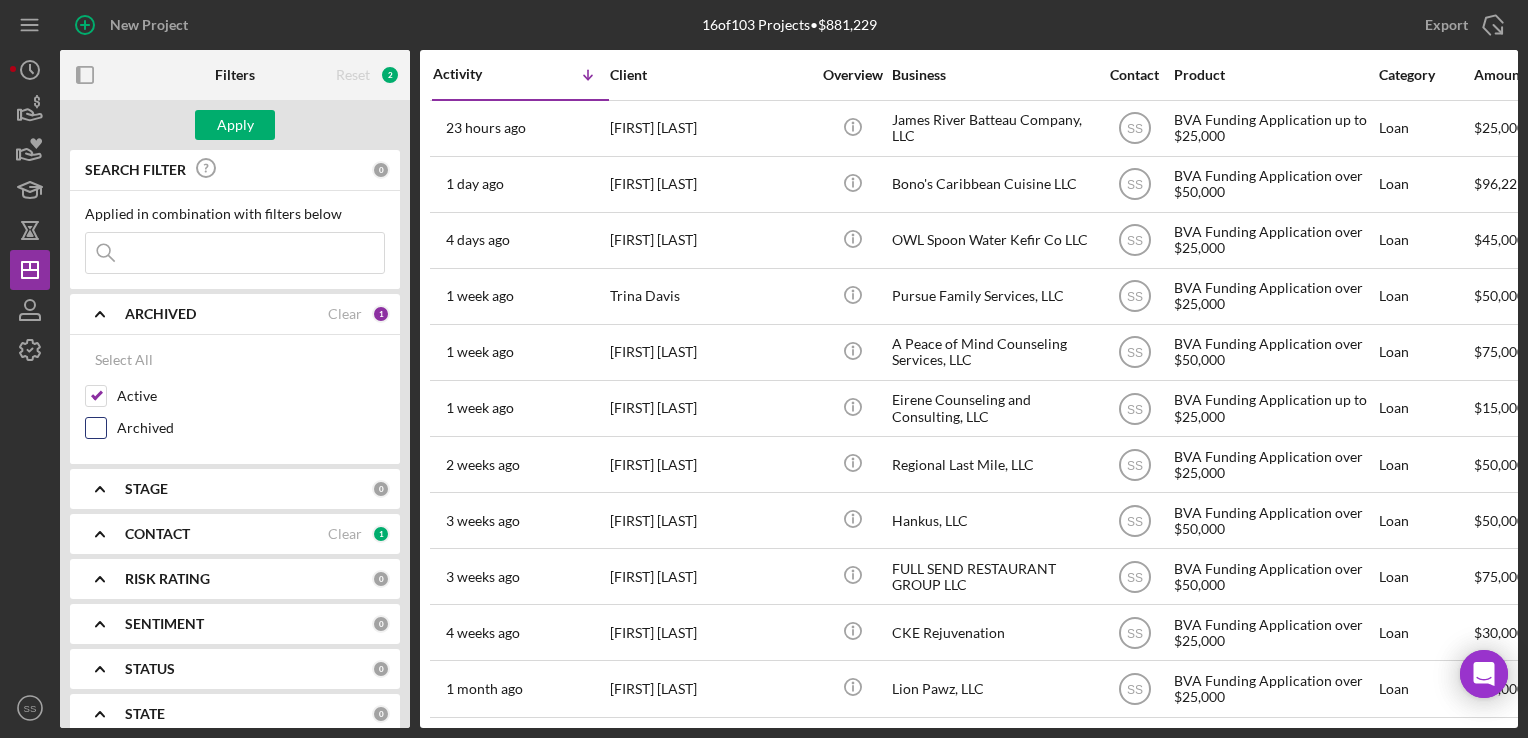 click on "Archived" at bounding box center [96, 428] 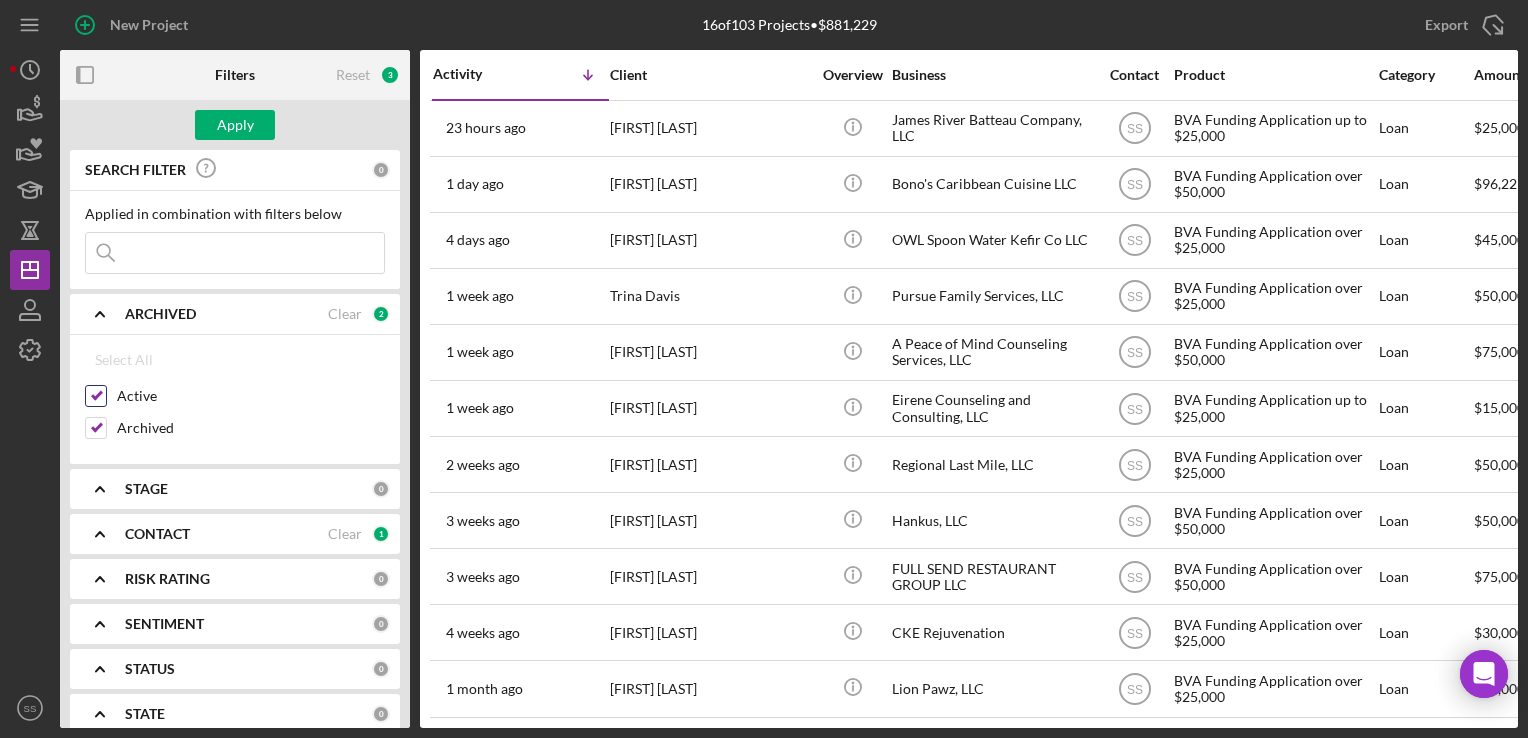 click on "Active" at bounding box center [96, 396] 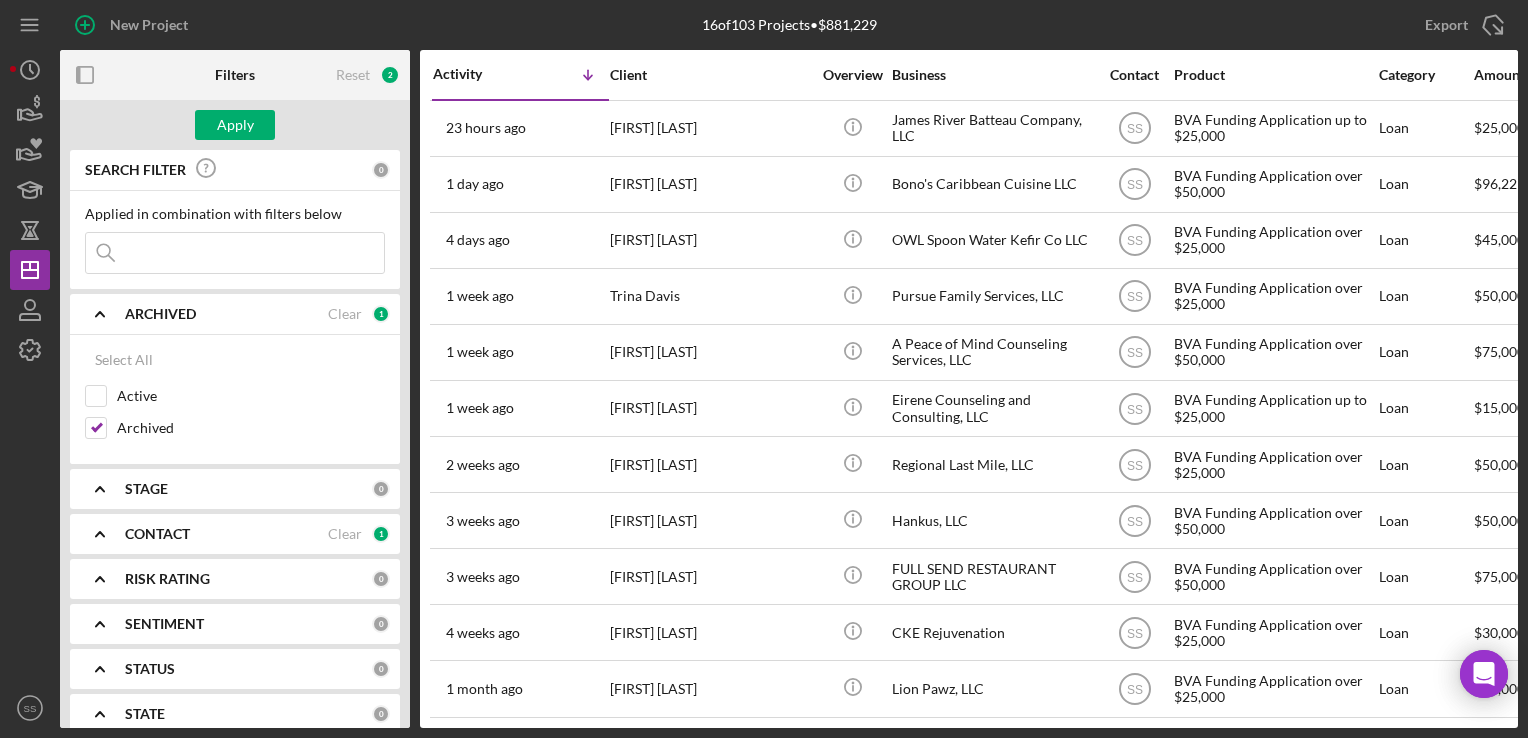 click at bounding box center [235, 253] 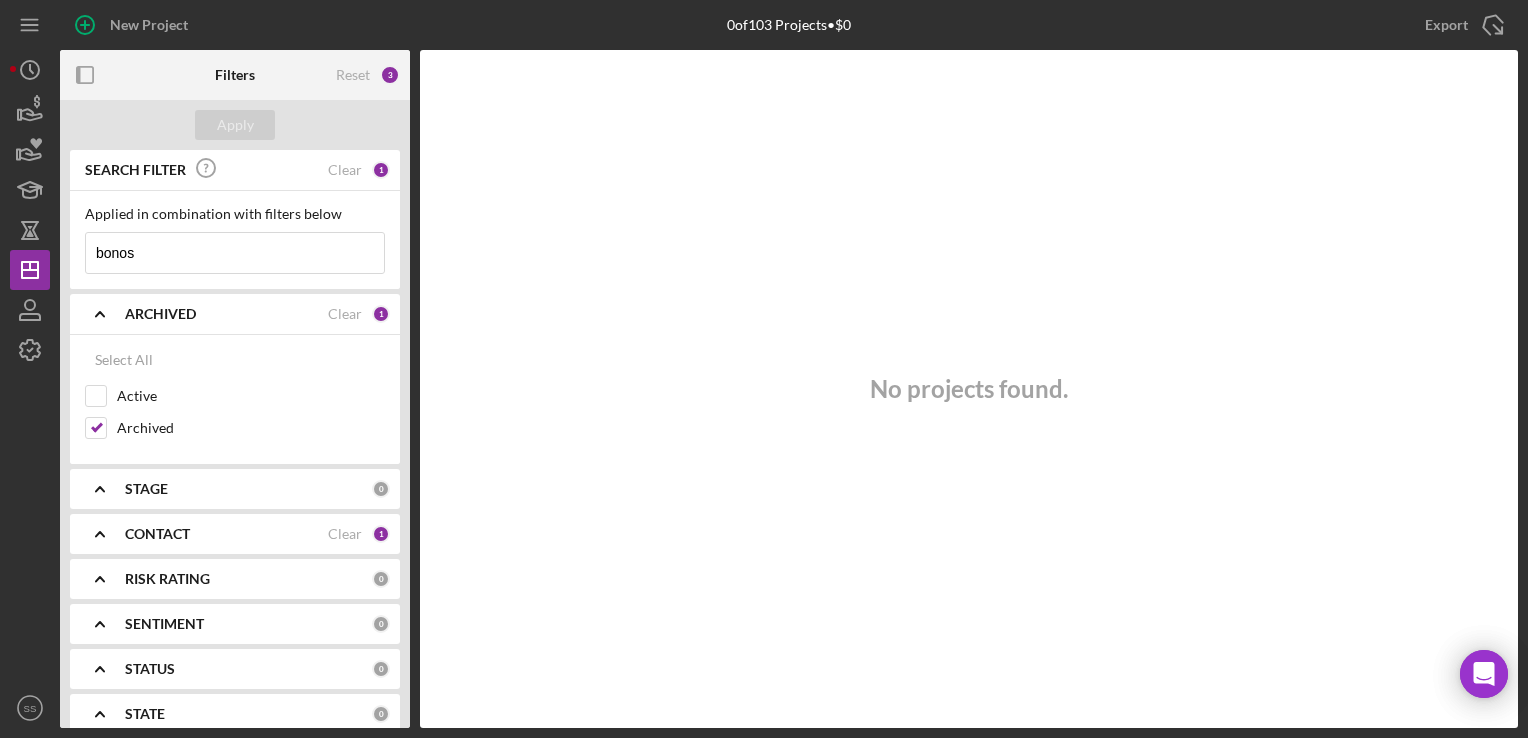 type on "bonos" 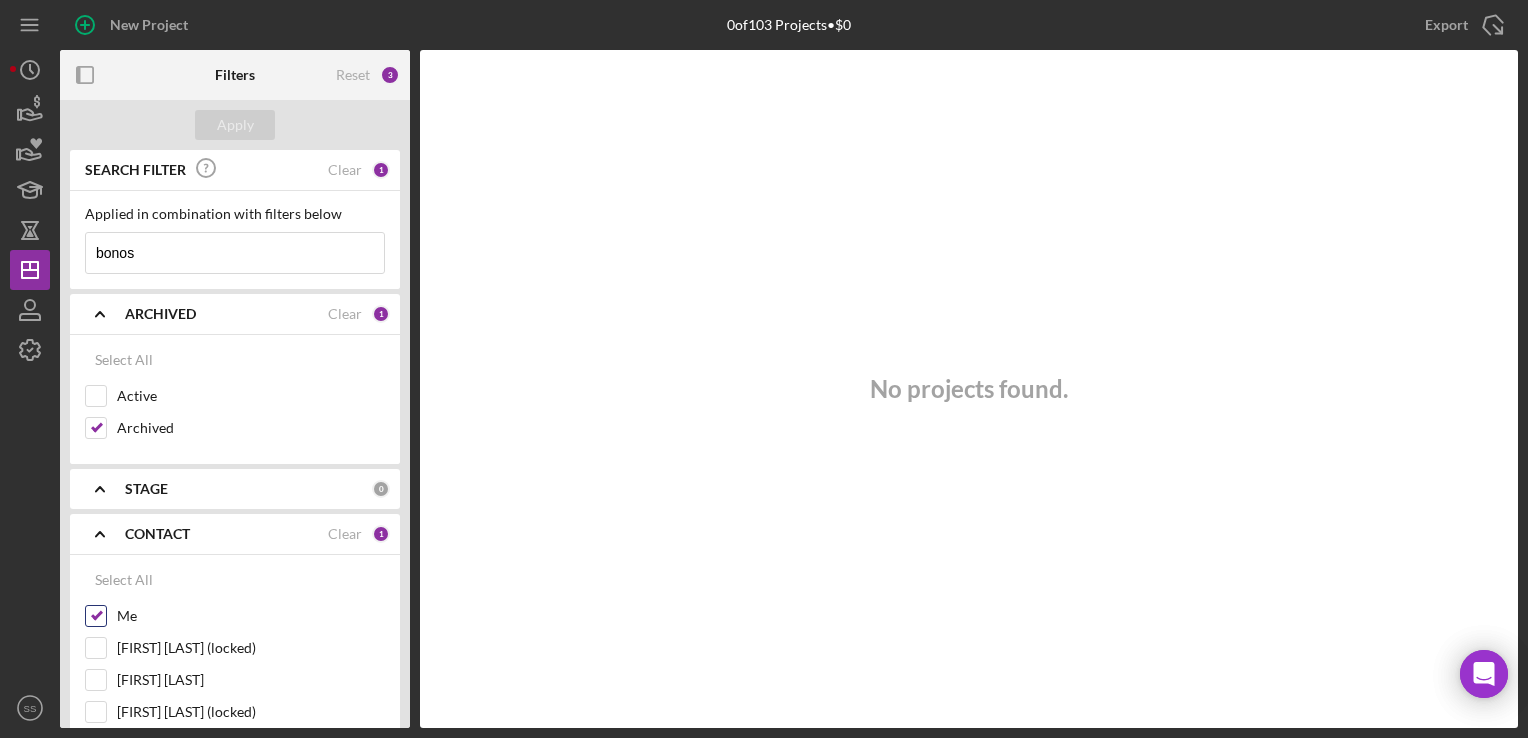 click on "Me" at bounding box center (96, 616) 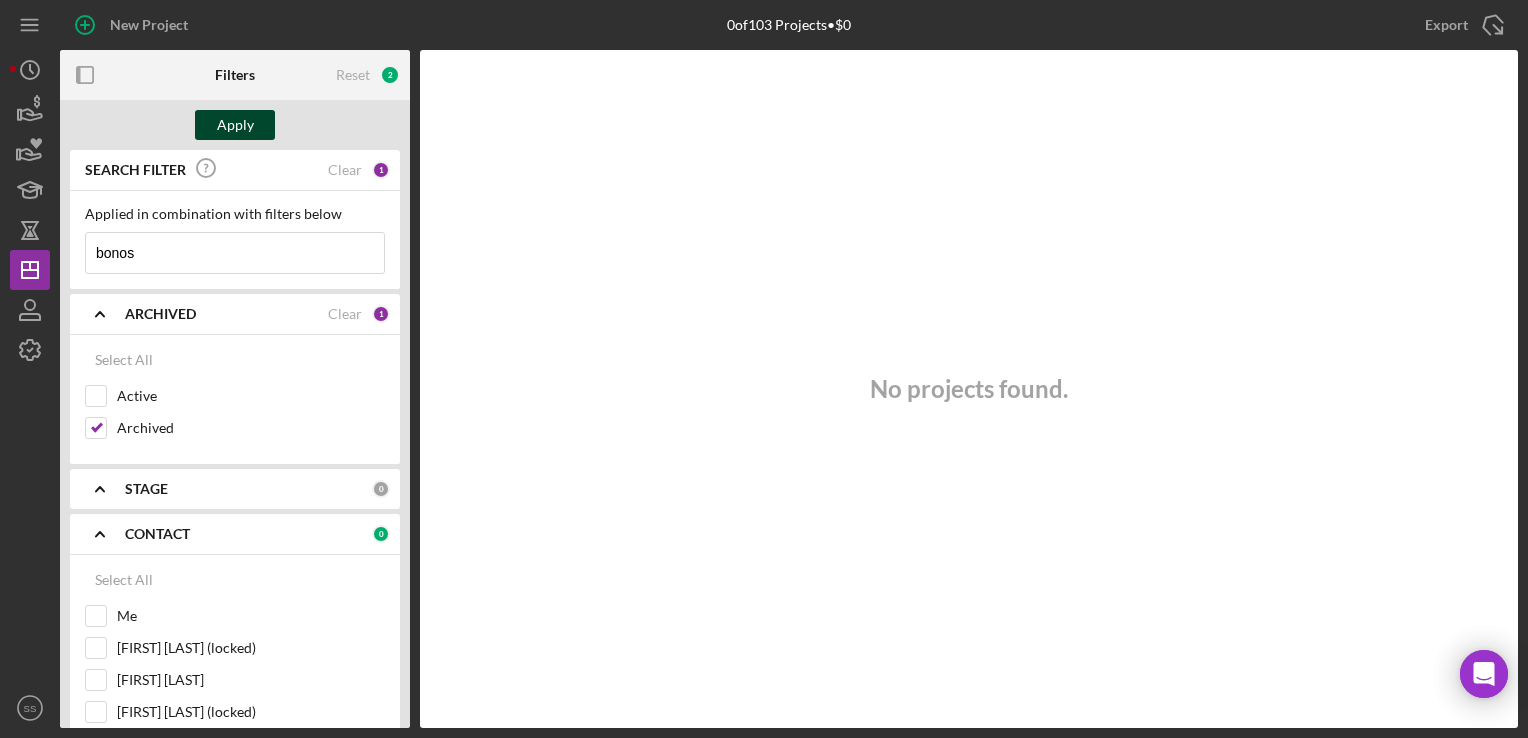 click on "Apply" at bounding box center [235, 125] 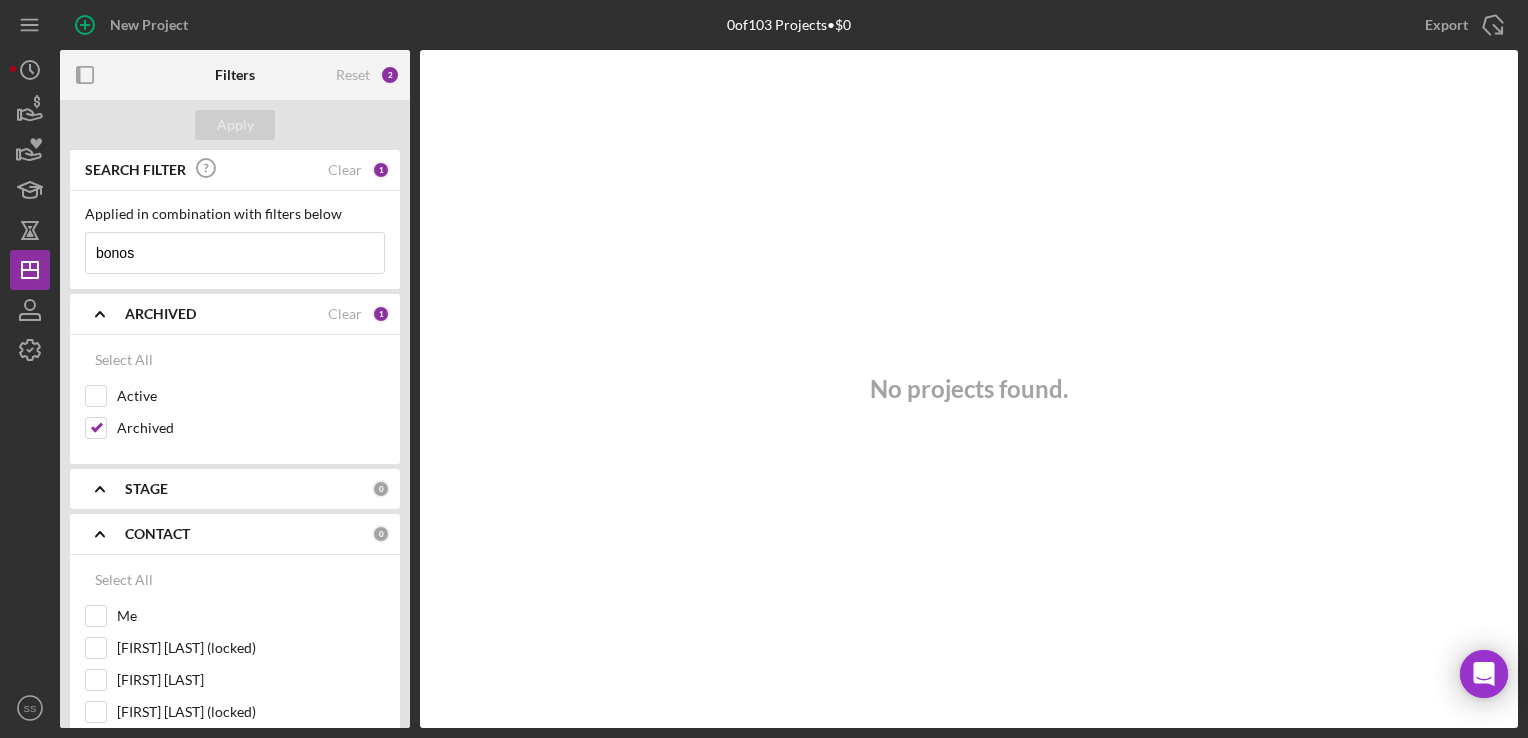 click on "bonos" at bounding box center (235, 253) 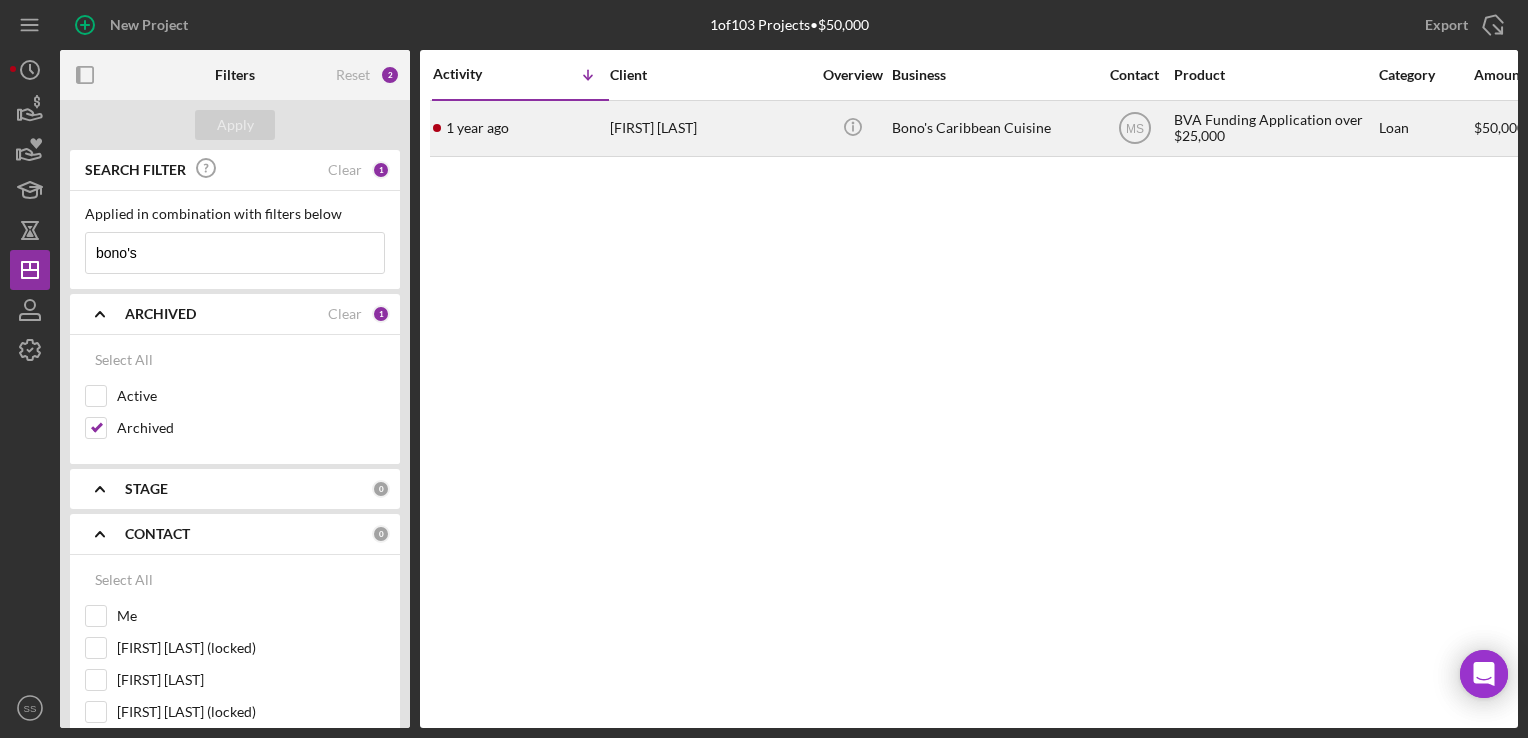 type on "bono's" 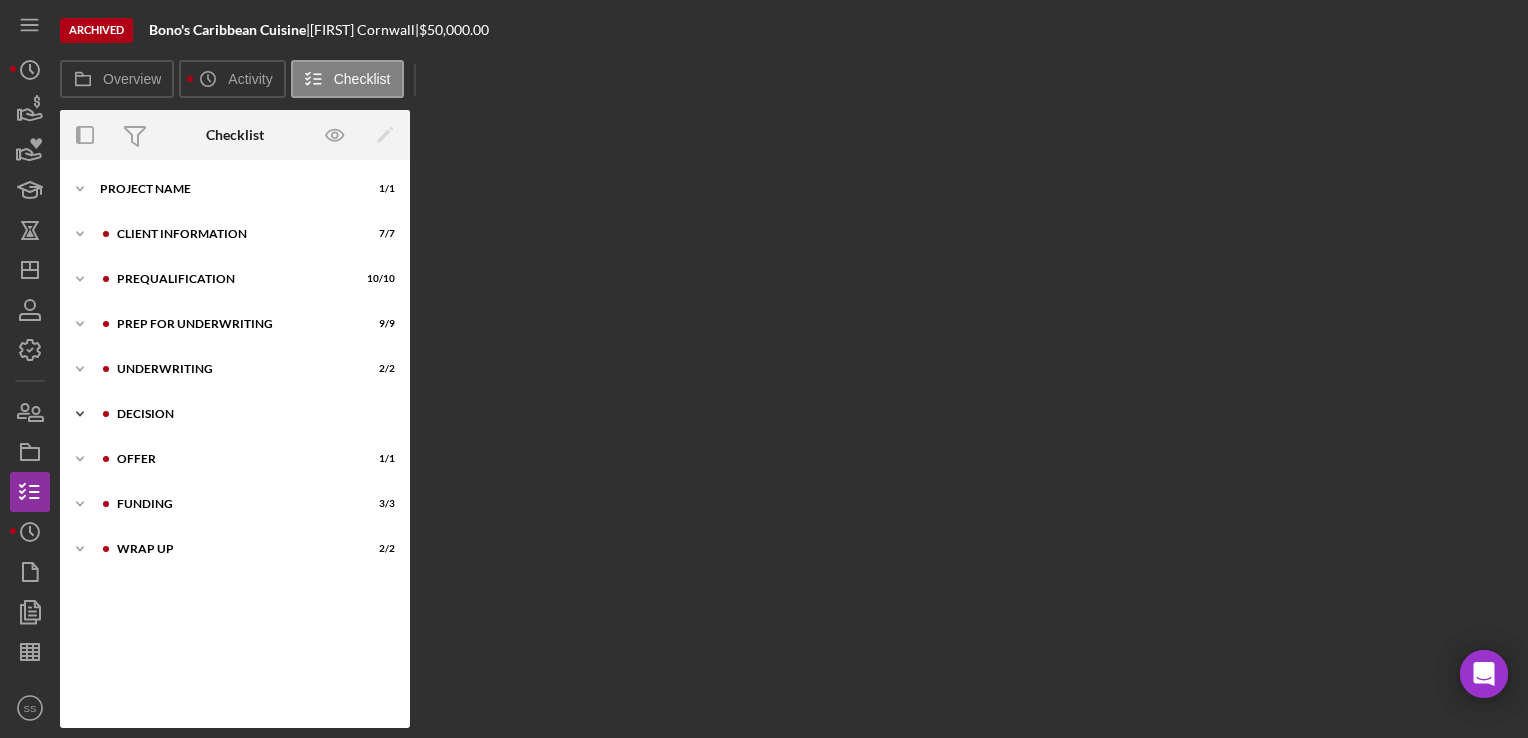 click on "Decision" at bounding box center [251, 414] 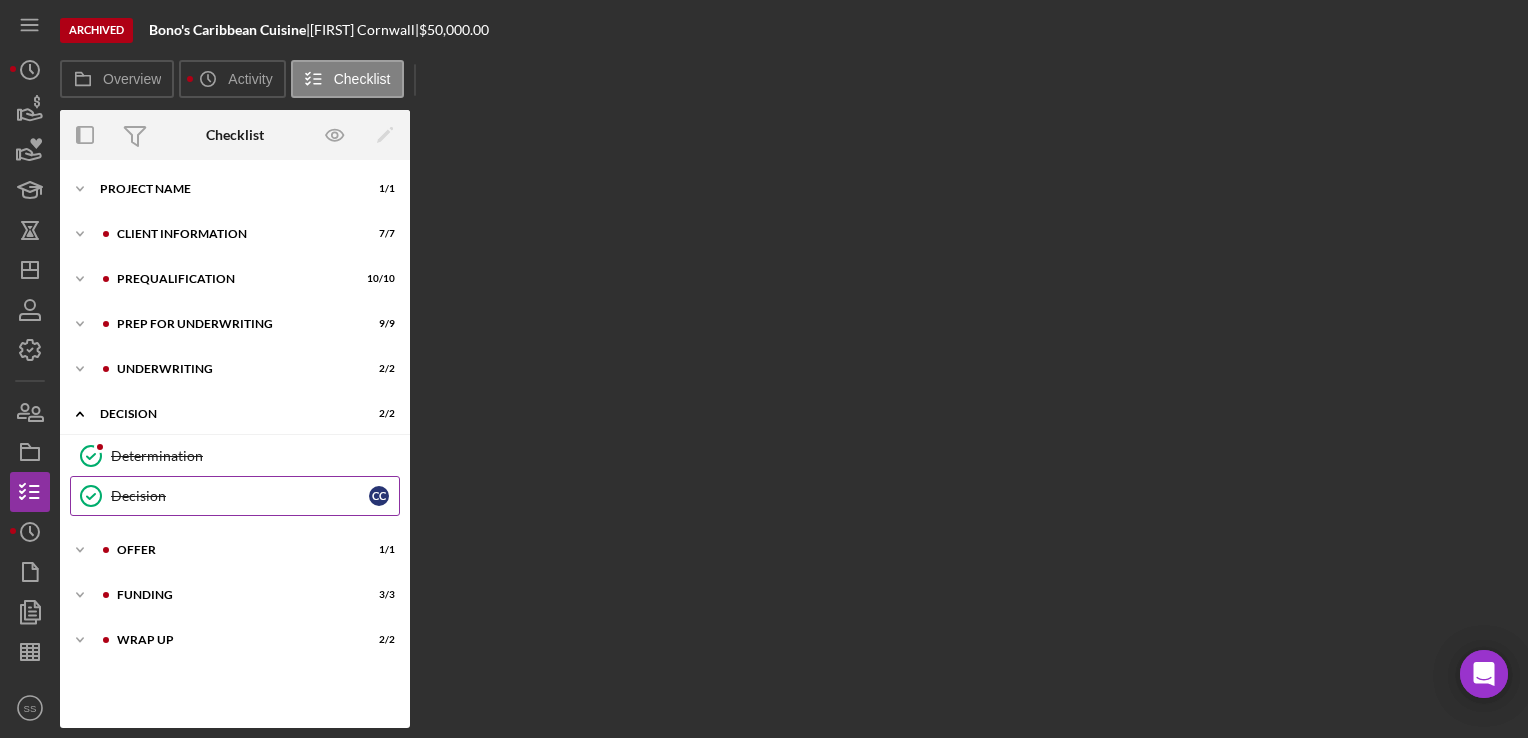 click on "Decision Decision C C" at bounding box center (235, 496) 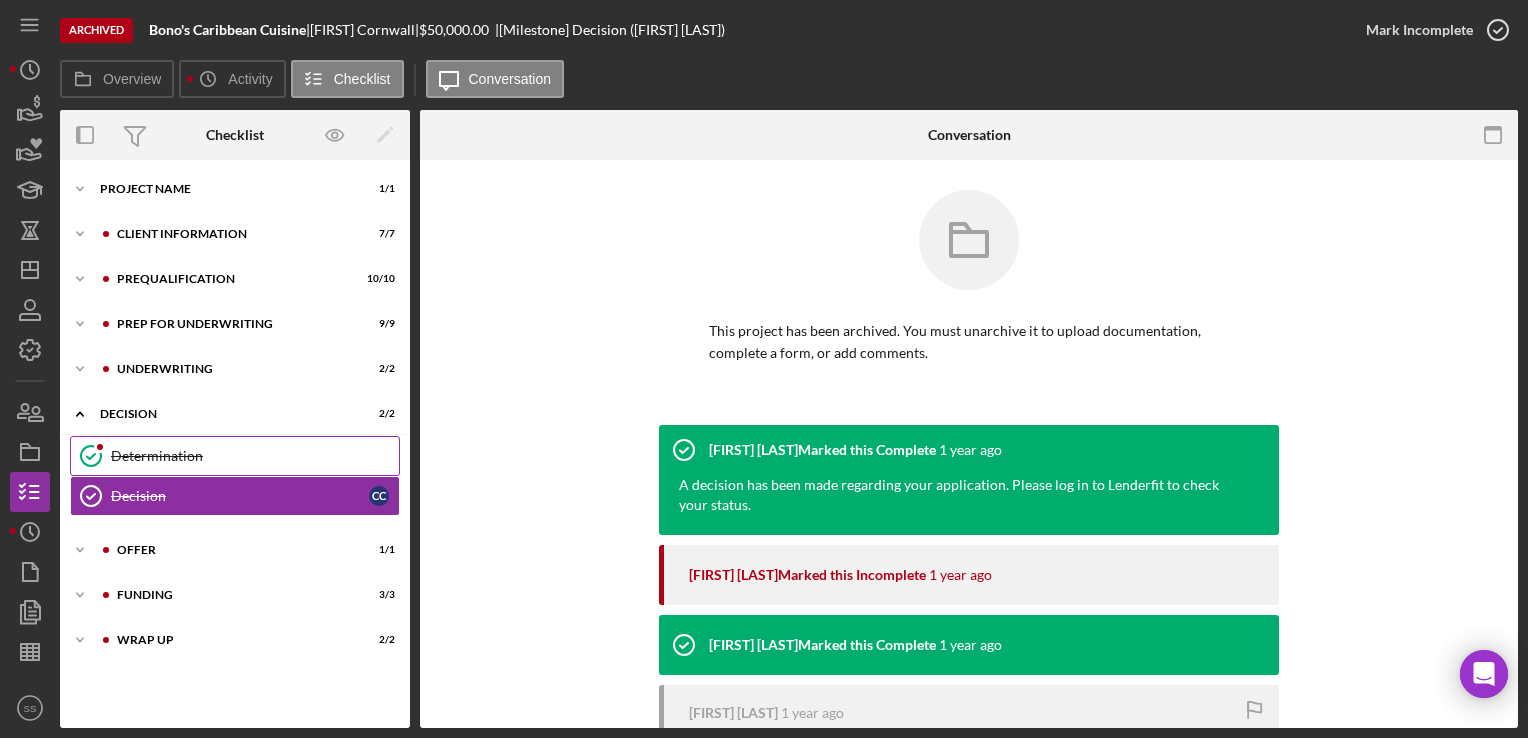 click on "Determination" at bounding box center (255, 456) 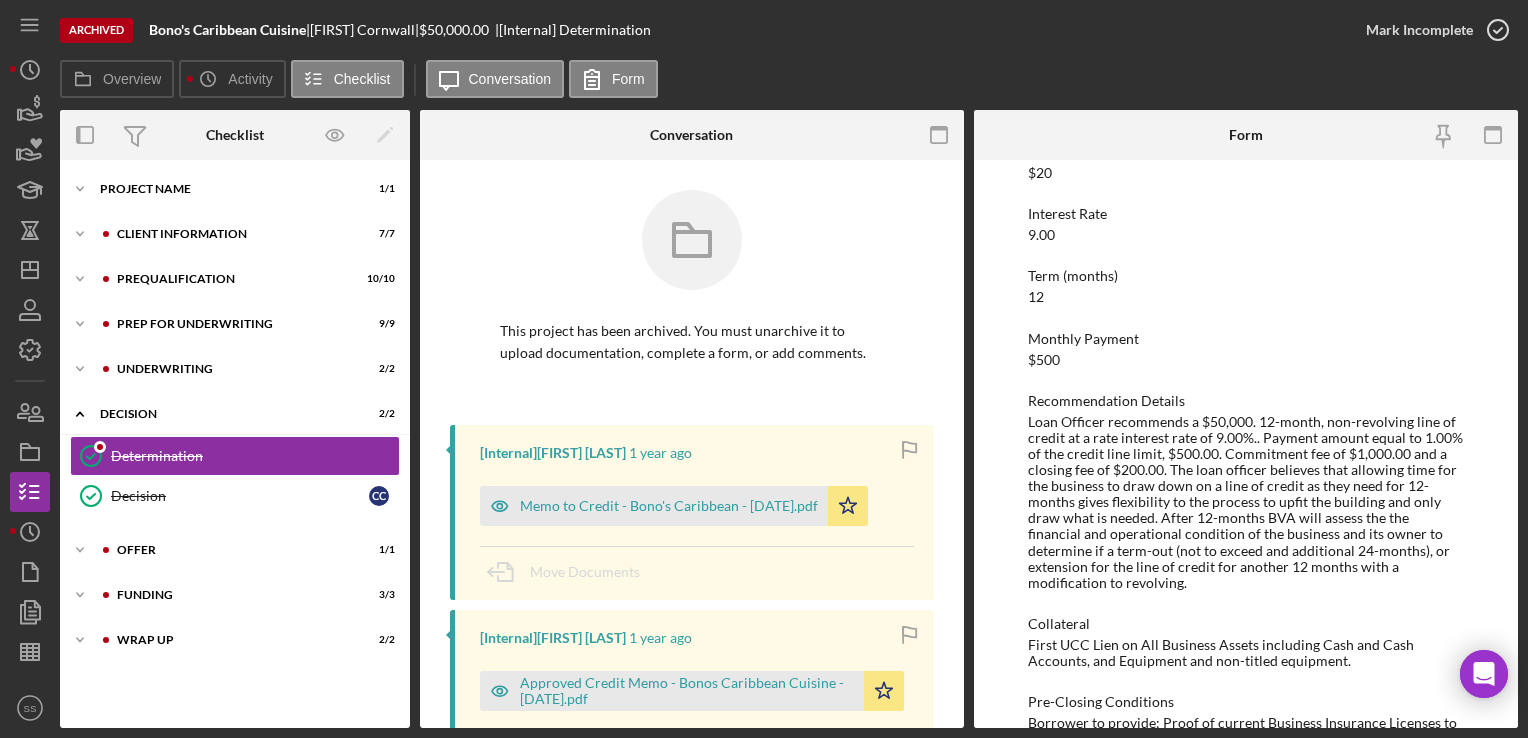 scroll, scrollTop: 470, scrollLeft: 0, axis: vertical 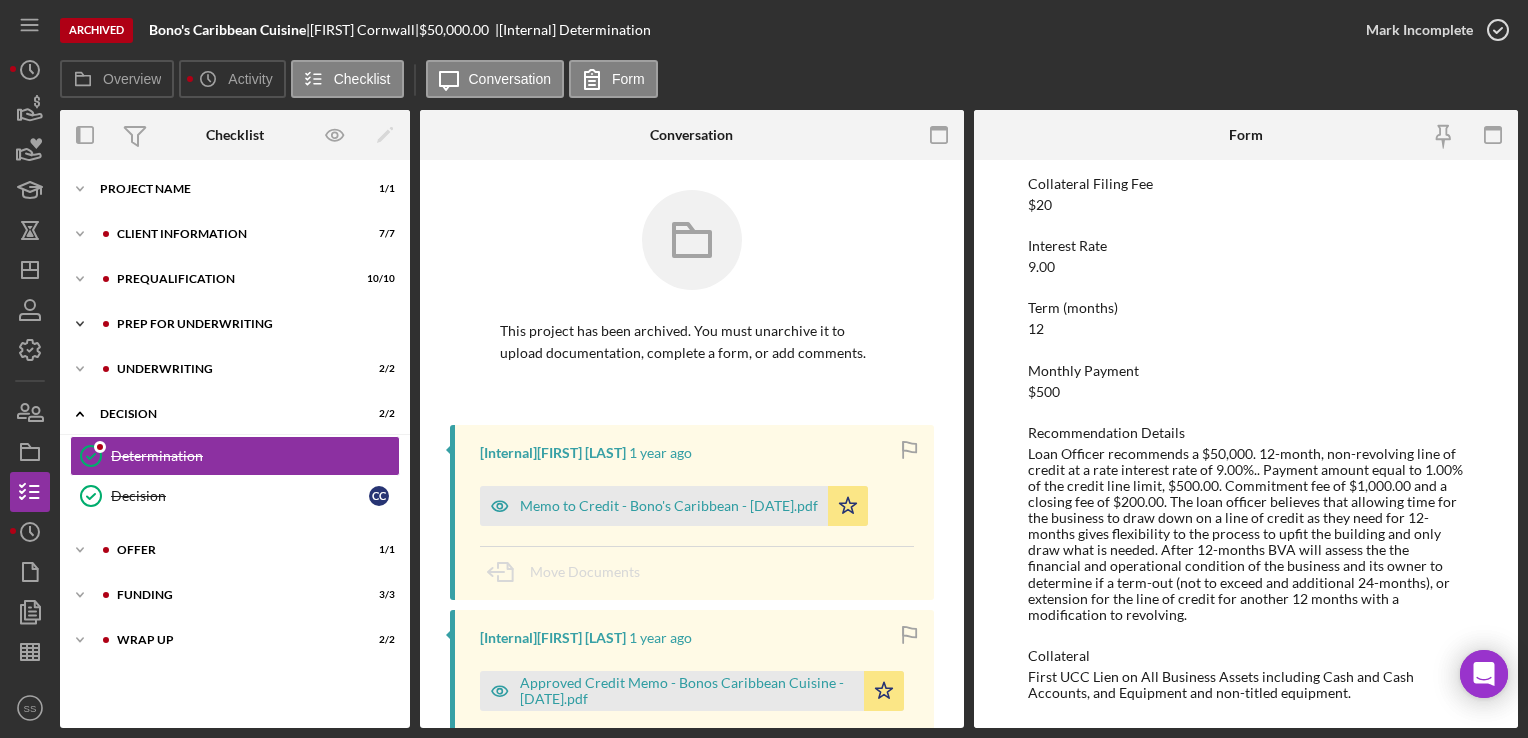 click on "Icon/Expander Prep for Underwriting 9 / 9" at bounding box center [235, 324] 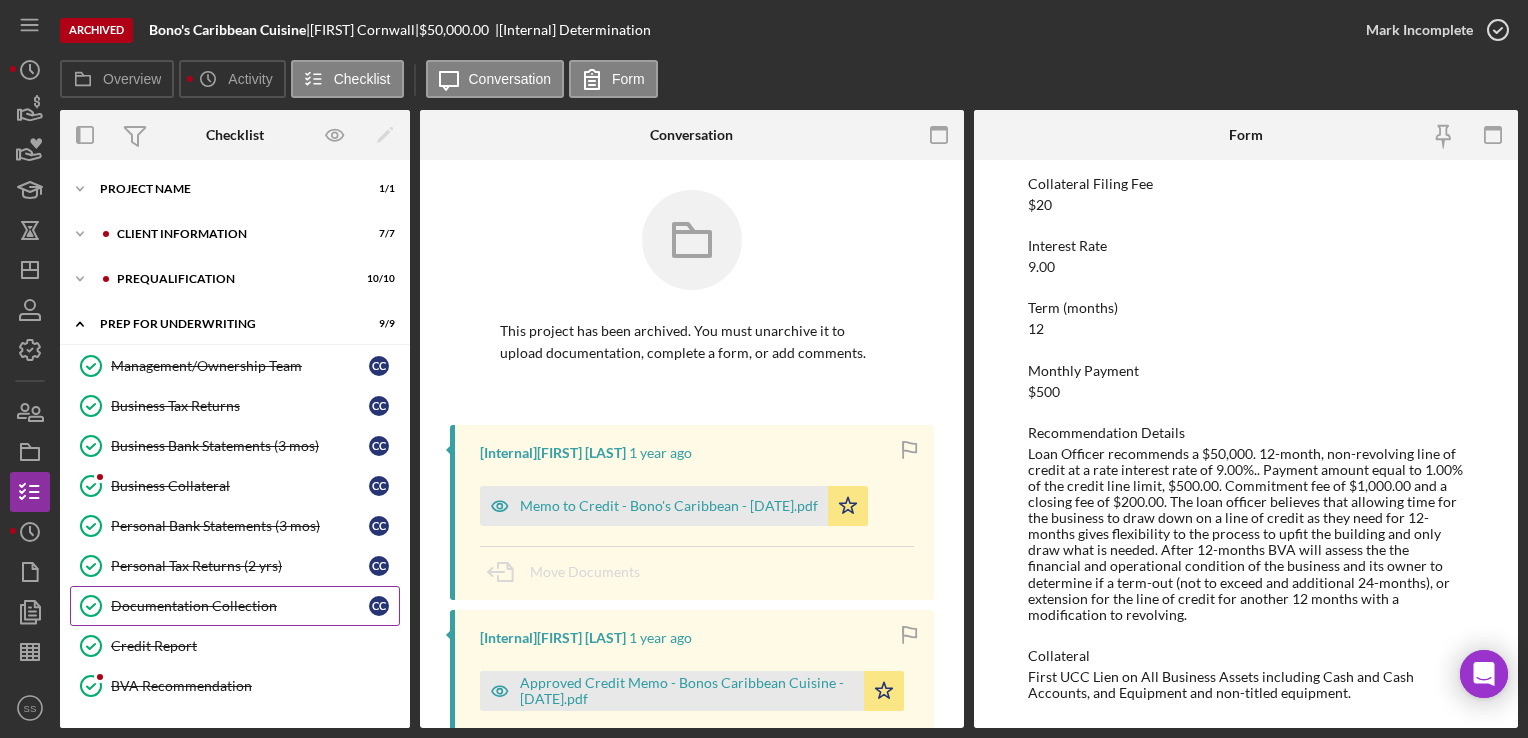 scroll, scrollTop: 151, scrollLeft: 0, axis: vertical 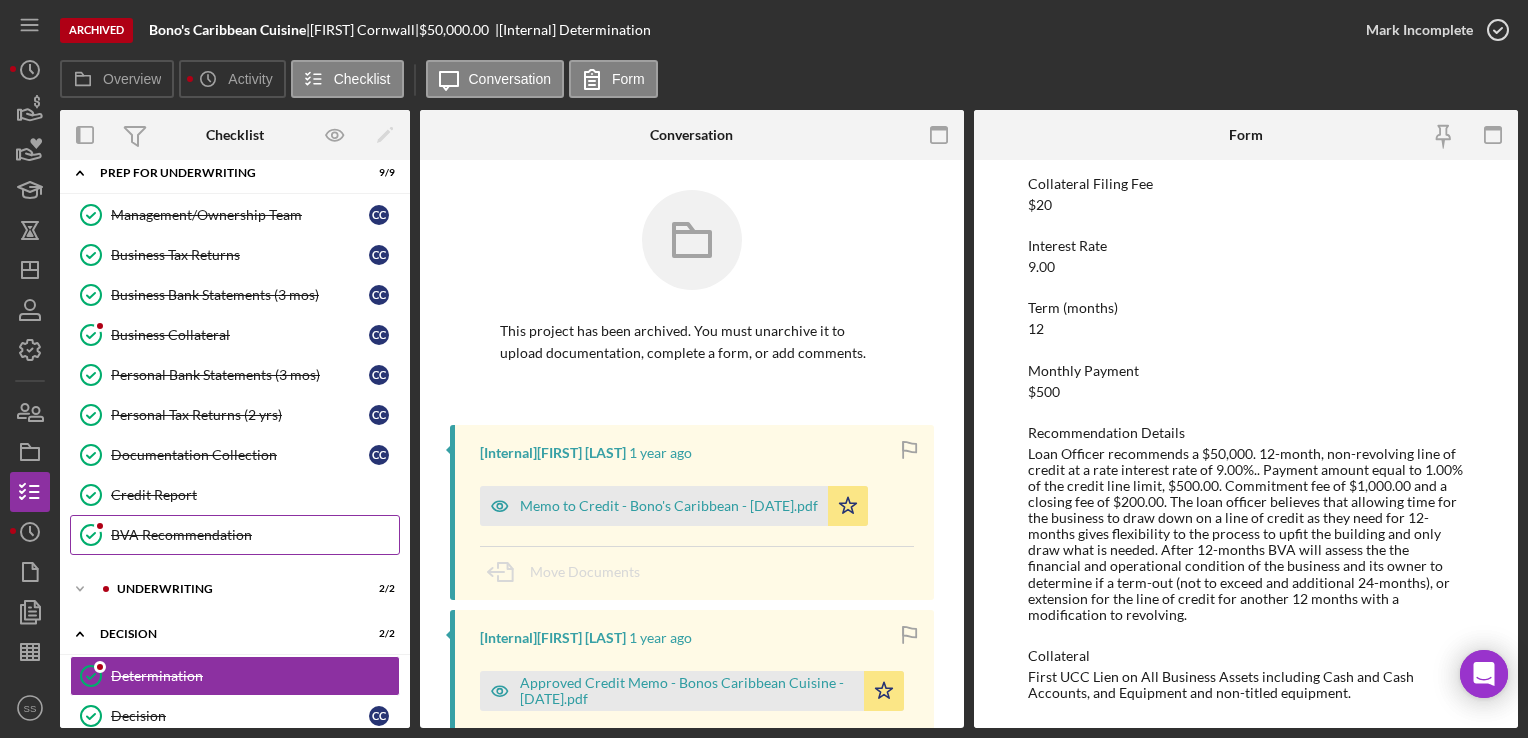 click on "BVA Recommendation" at bounding box center [255, 535] 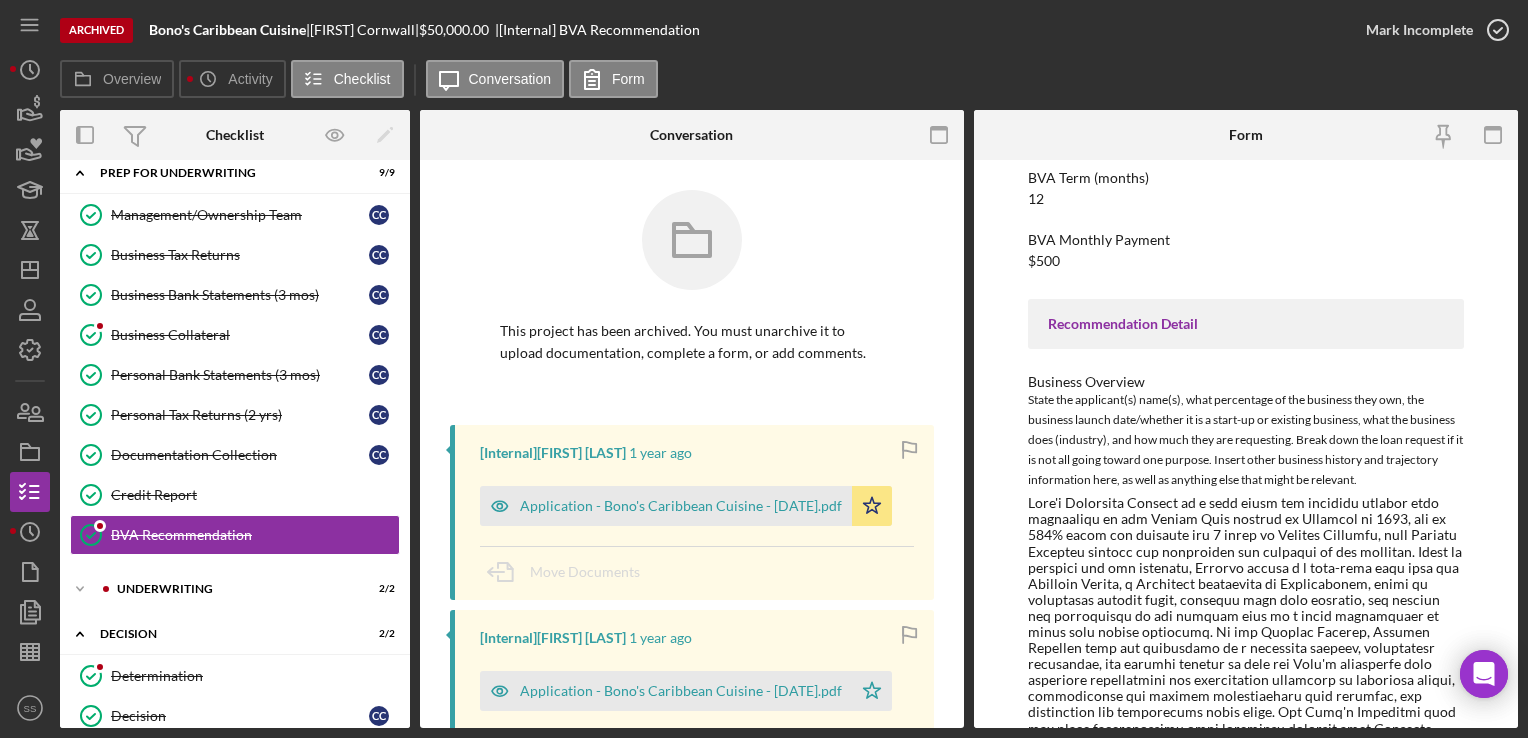 scroll, scrollTop: 592, scrollLeft: 0, axis: vertical 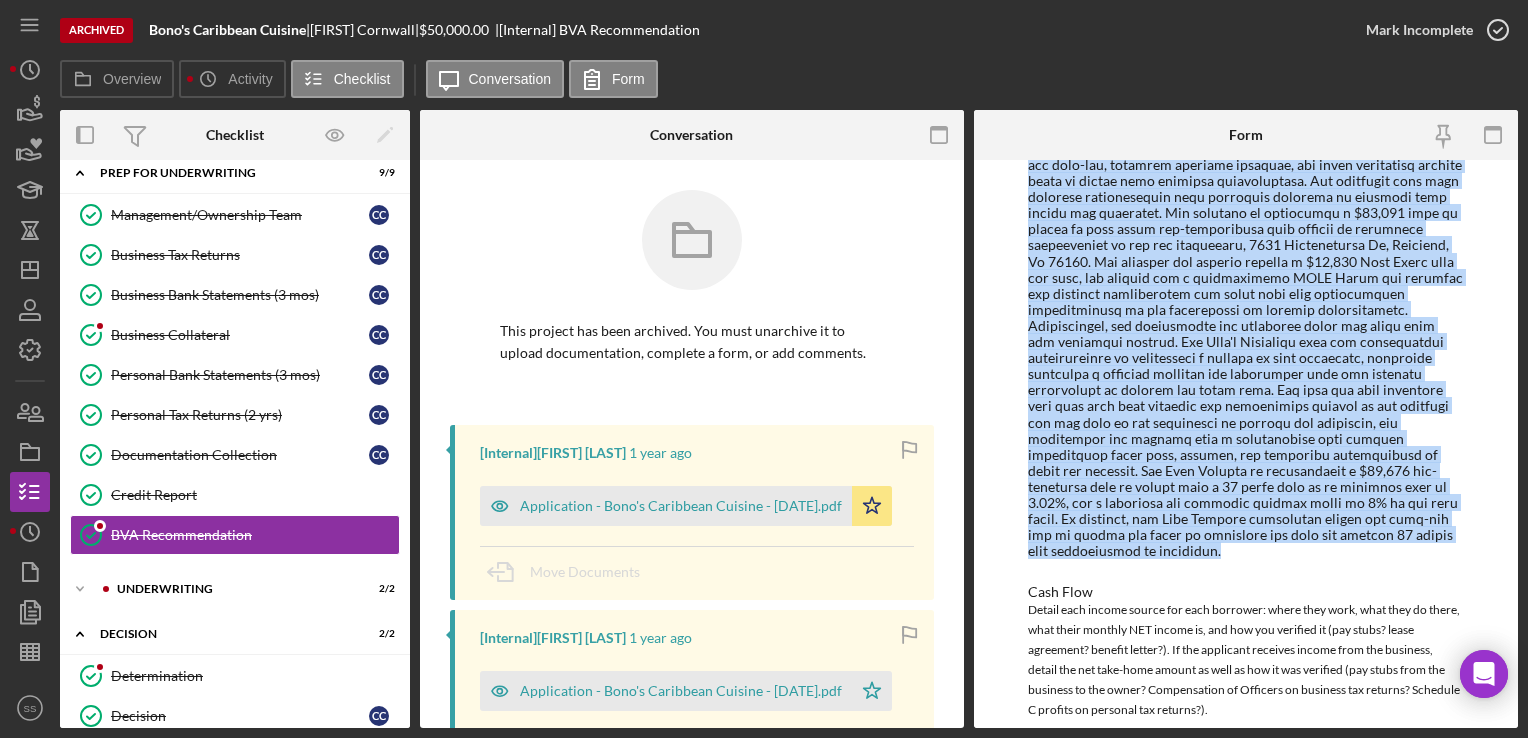 drag, startPoint x: 1030, startPoint y: 325, endPoint x: 1432, endPoint y: 534, distance: 453.08386 